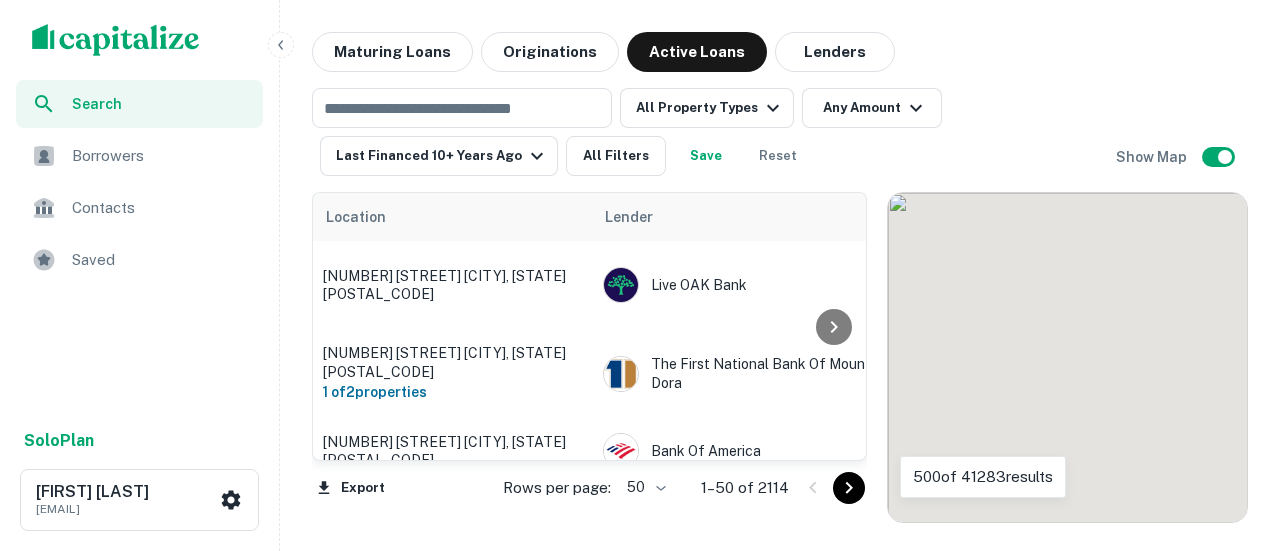 scroll, scrollTop: 0, scrollLeft: 0, axis: both 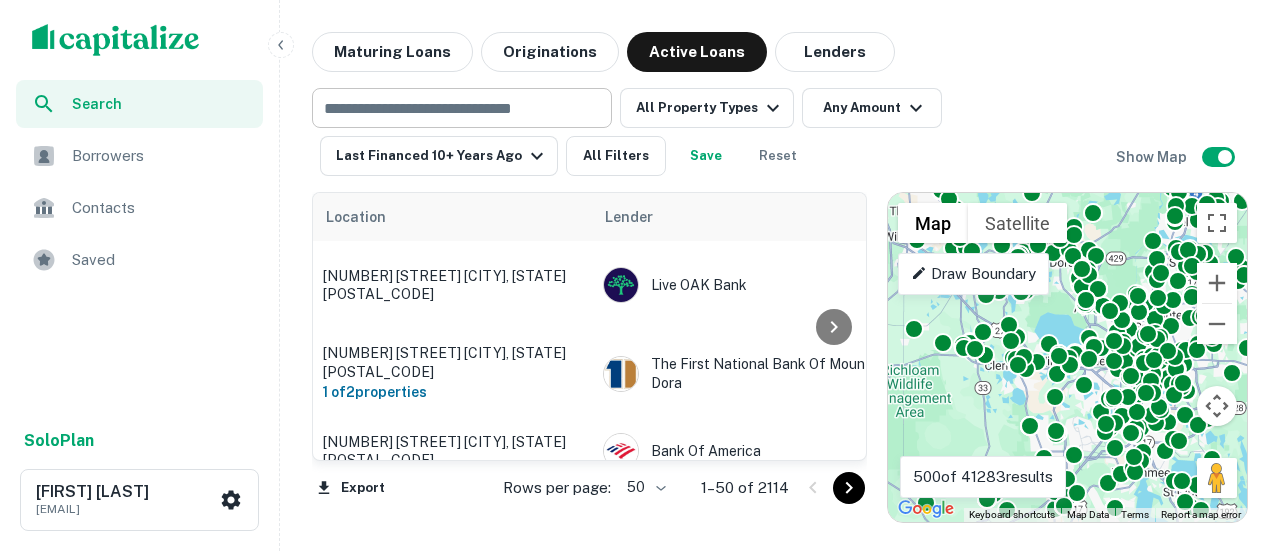 click at bounding box center (460, 108) 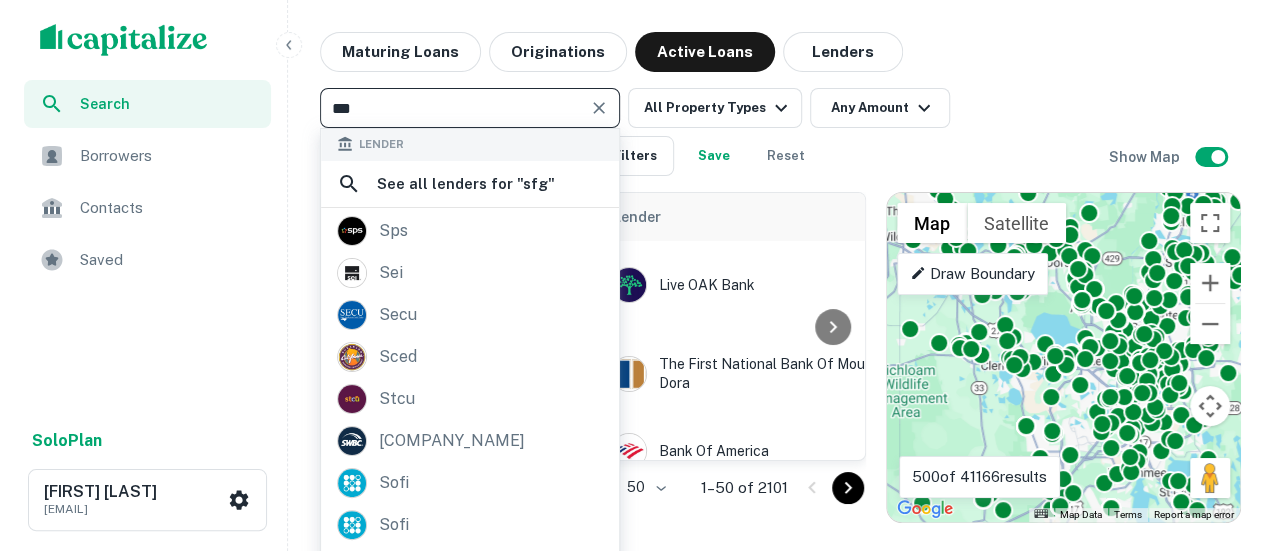 scroll, scrollTop: 0, scrollLeft: 0, axis: both 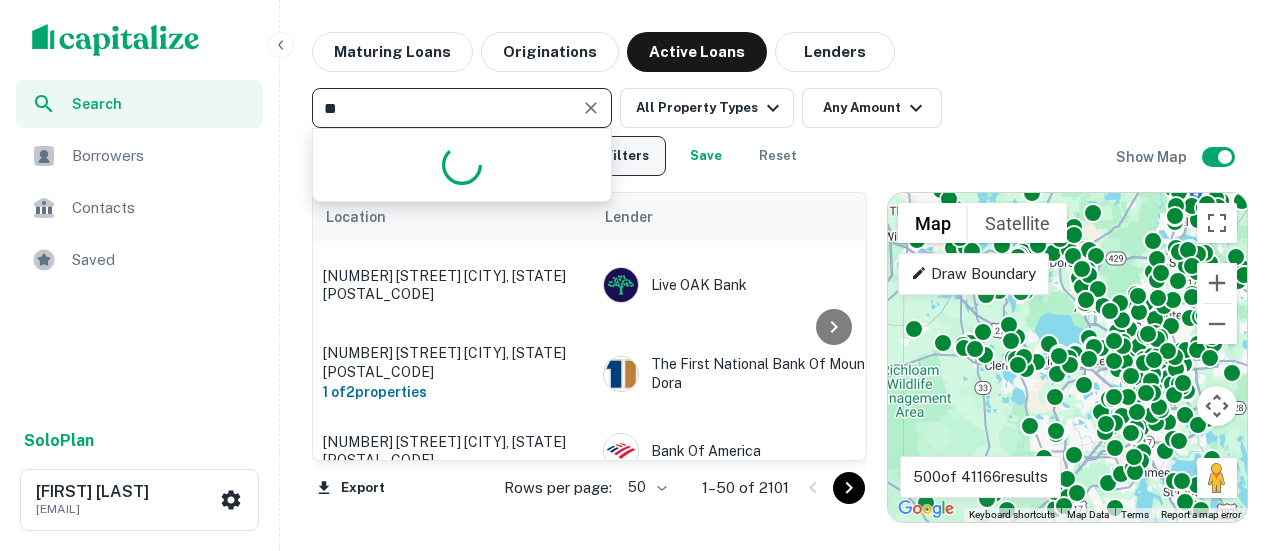 type on "*" 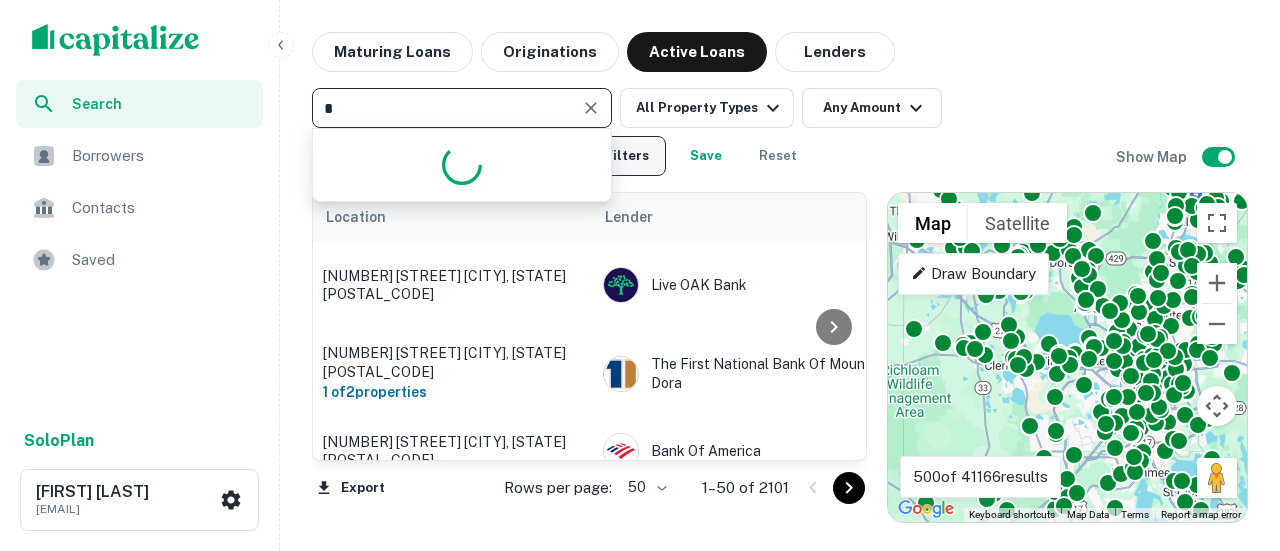 type 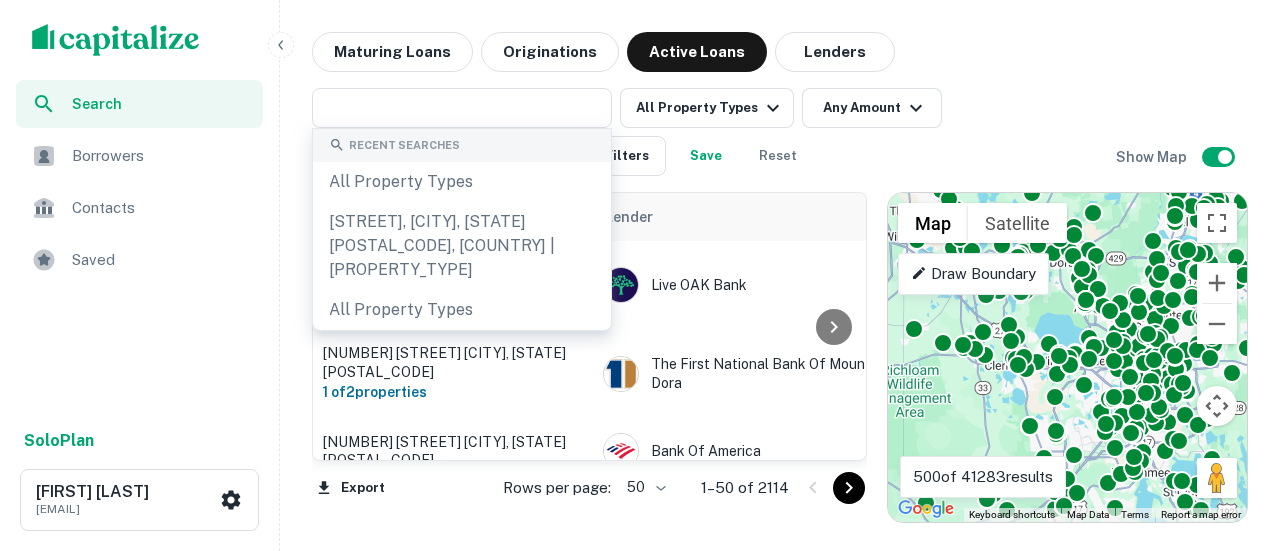 drag, startPoint x: 1069, startPoint y: 55, endPoint x: 1057, endPoint y: 57, distance: 12.165525 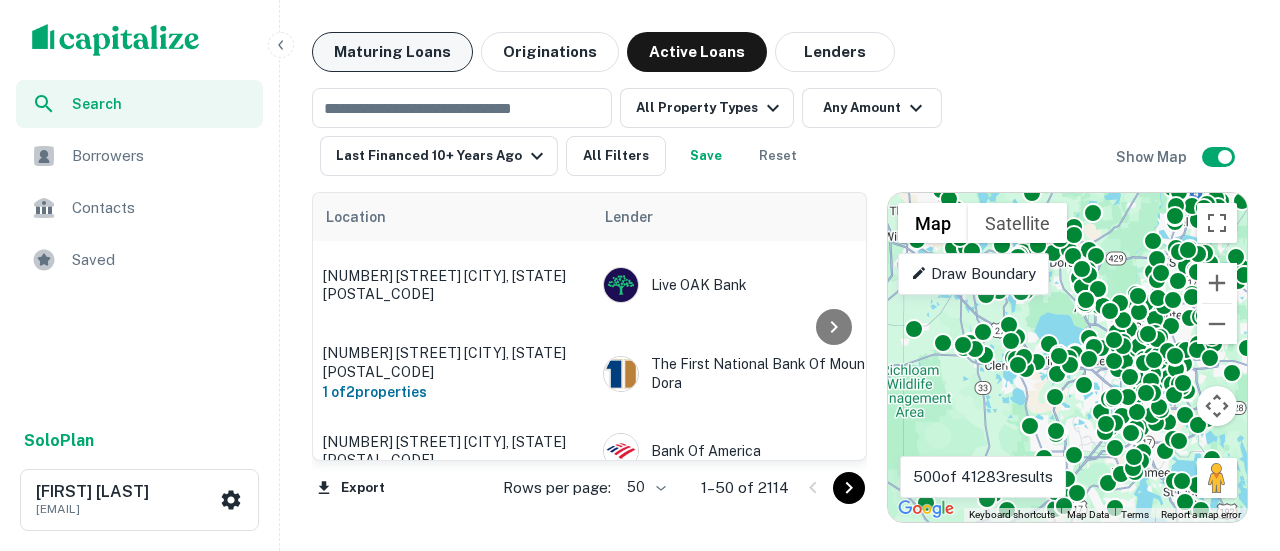 click on "Maturing Loans" at bounding box center (392, 52) 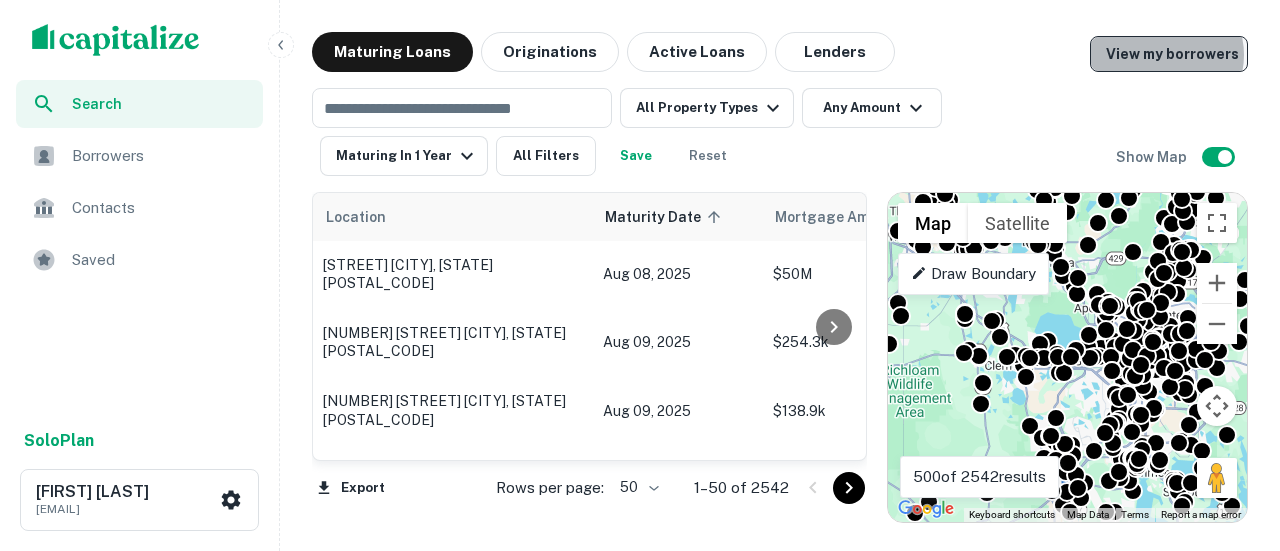 click on "View my borrowers" at bounding box center (1169, 54) 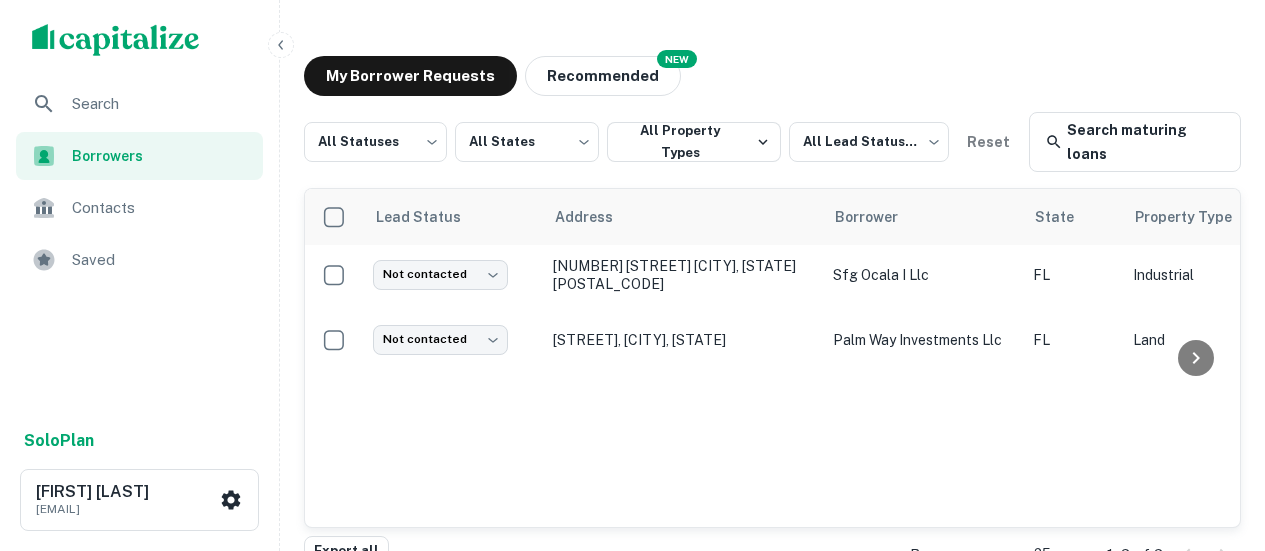scroll, scrollTop: 0, scrollLeft: 0, axis: both 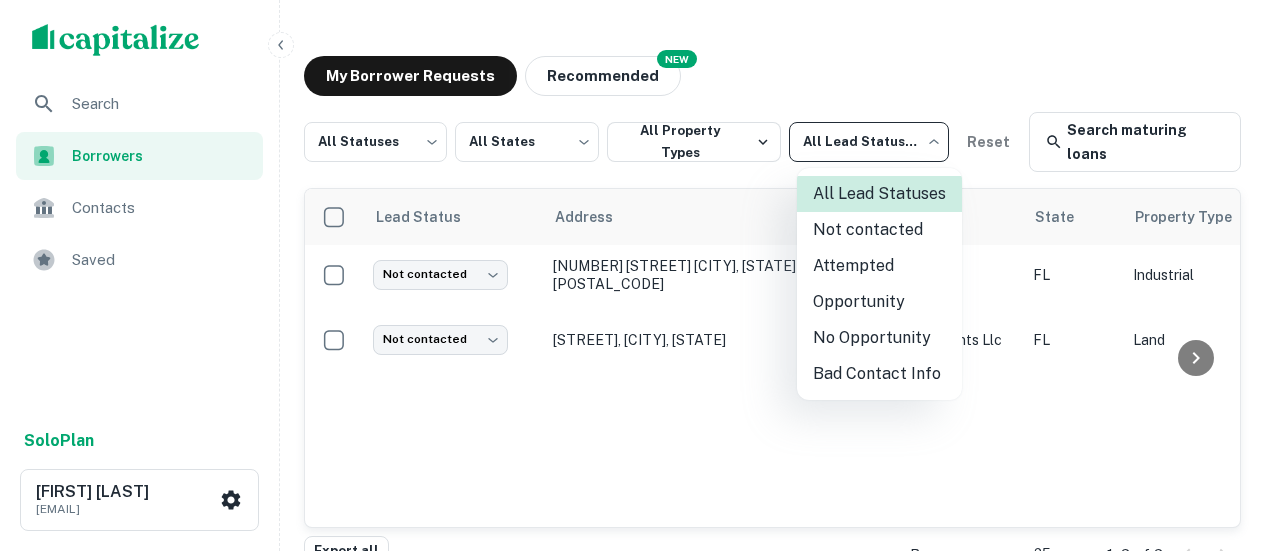 click on "Search         Borrowers         Contacts         Saved     Solo  Plan   [FIRST] [LAST] [EMAIL] My Borrower Requests NEW Recommended All Statuses *** ​ All States *** ​ All Property Types All Lead Statuses *** ​ Reset Search maturing loans Lead Status Address Borrower State Property Type Origination Date Maturity Date Mortgage Amount Requested Date sorted descending Lender Request Status Not contacted **** ​ [NUMBER] [STREET] [CITY], [STATE][POSTAL_CODE]  sfg ocala i llc FL Industrial [MONTH] [DAY], [YEAR] [MONTH] [DAY], [YEAR] $[NUMBER]M [MONTH] [DAY], [YEAR] Ameris Bank Fulfilled Not contacted **** ​ [STREET], [CITY], [STATE] palm way investments llc FL Land [MONTH] [DAY], [YEAR] [MONTH] [DAY], [YEAR] $[NUMBER]M [MONTH] [DAY], [YEAR] The Northern TR Pending Export all Rows per page: 25 ** 1–2 of 2
All Lead Statuses Not contacted Attempted Opportunity No Opportunity Bad Contact Info" at bounding box center [640, 275] 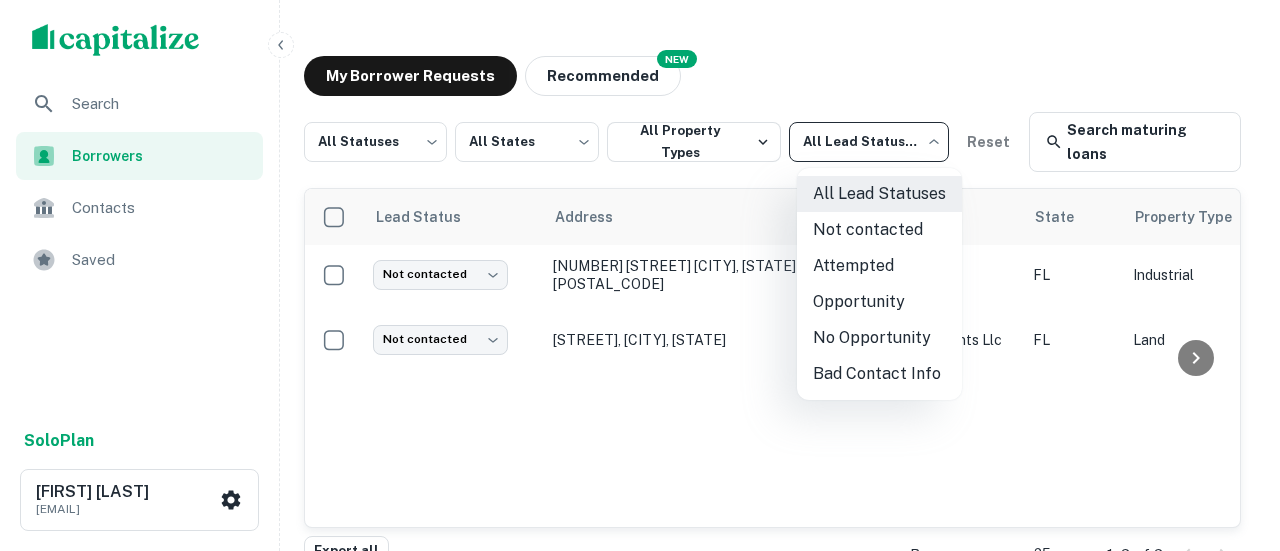 click at bounding box center (640, 275) 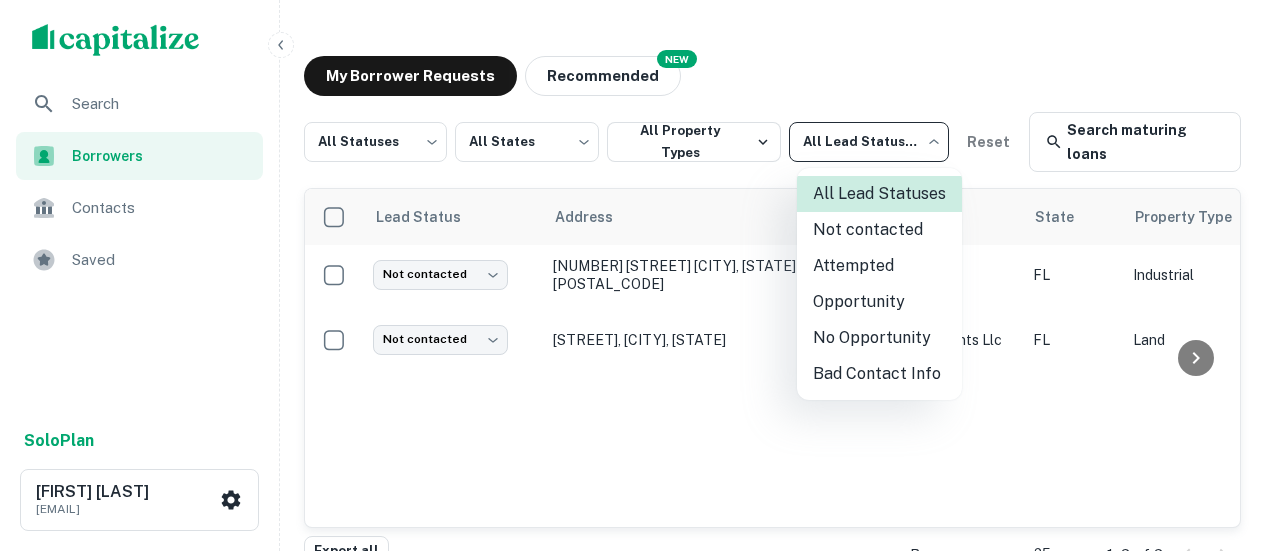 type 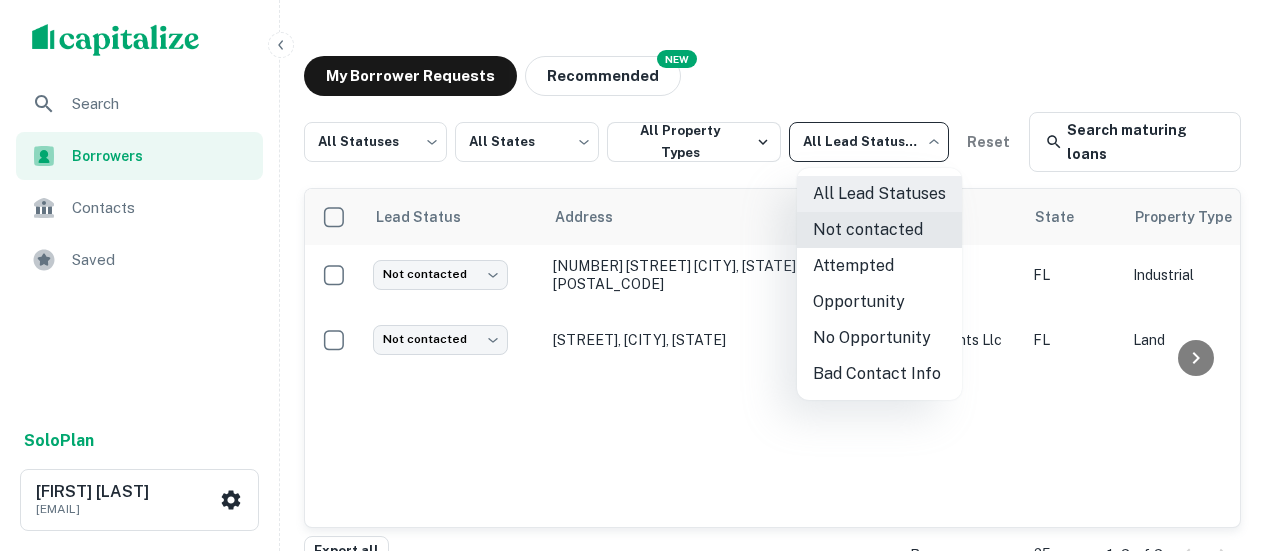 type 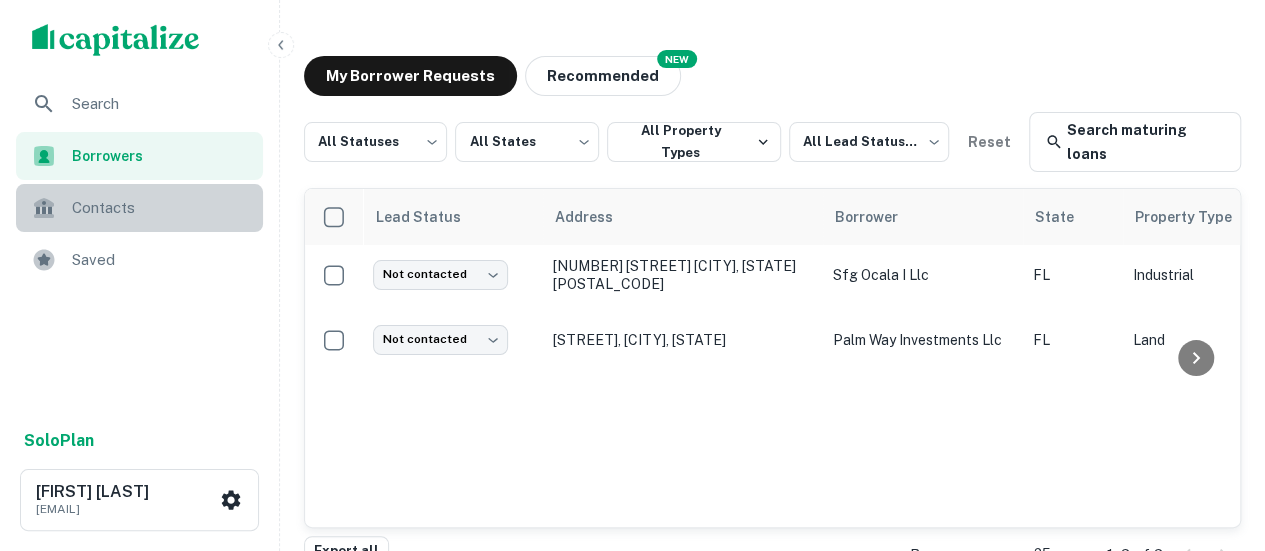 click on "Contacts" at bounding box center (161, 208) 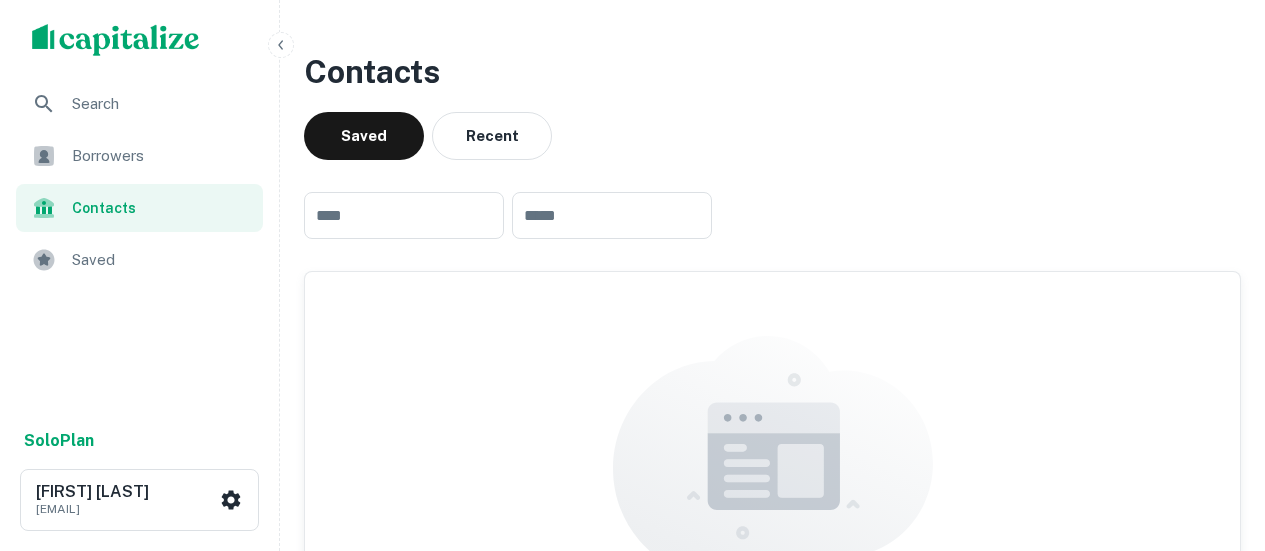 scroll, scrollTop: 0, scrollLeft: 0, axis: both 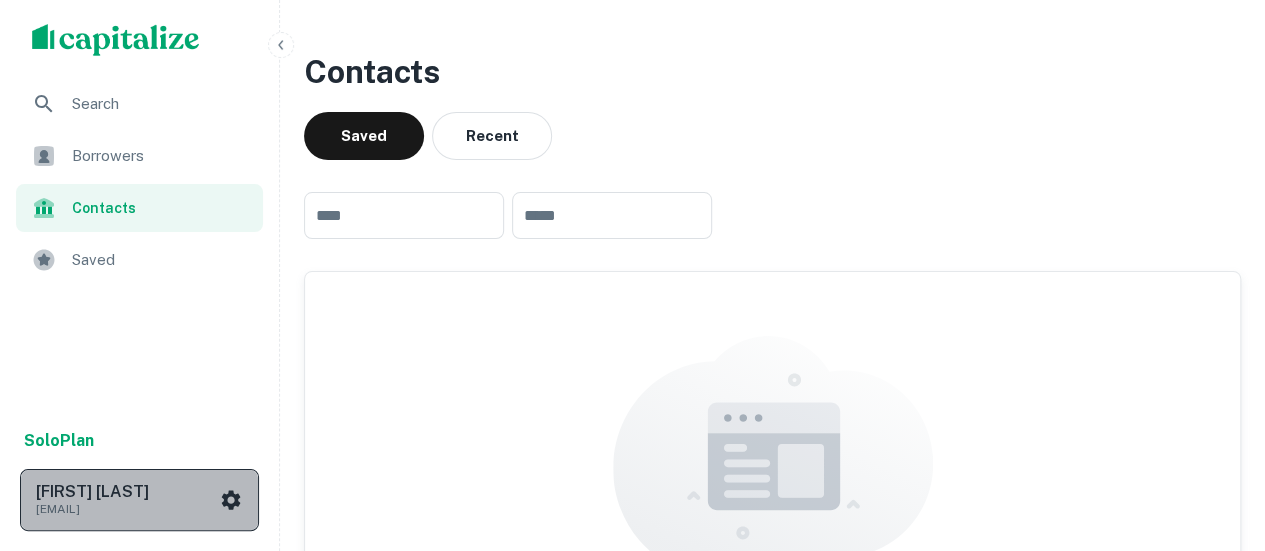 click 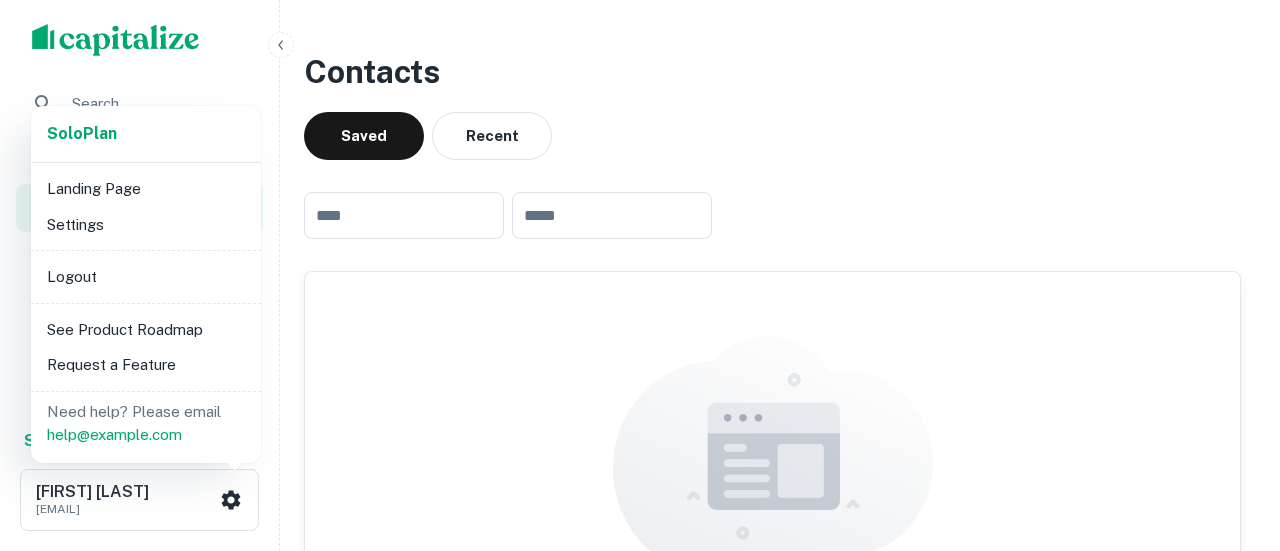 click on "Request a Feature" at bounding box center (146, 365) 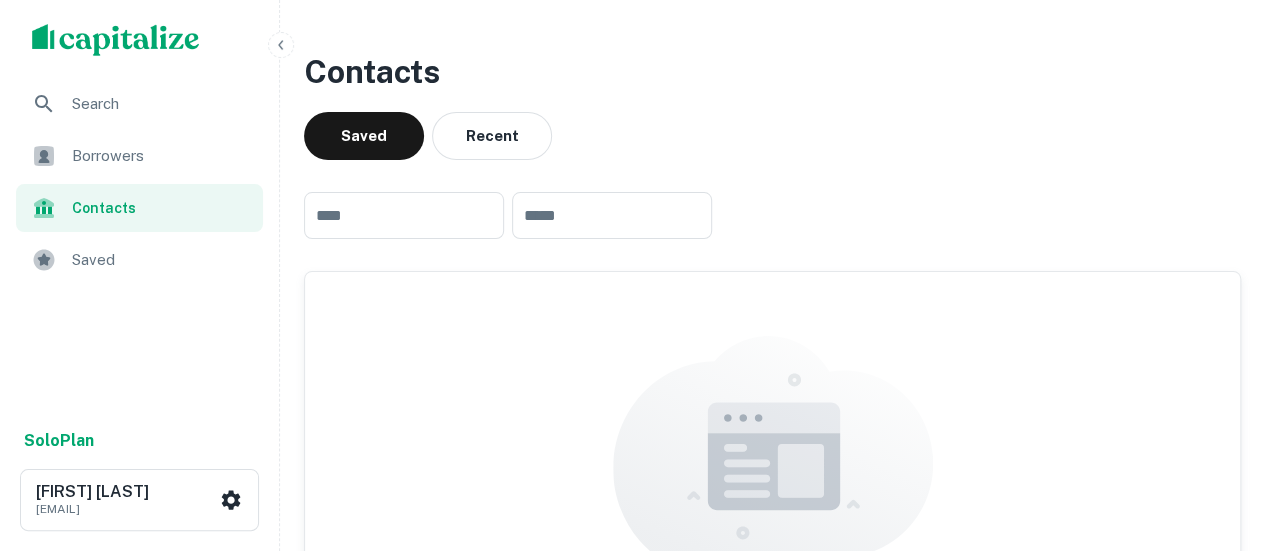 type 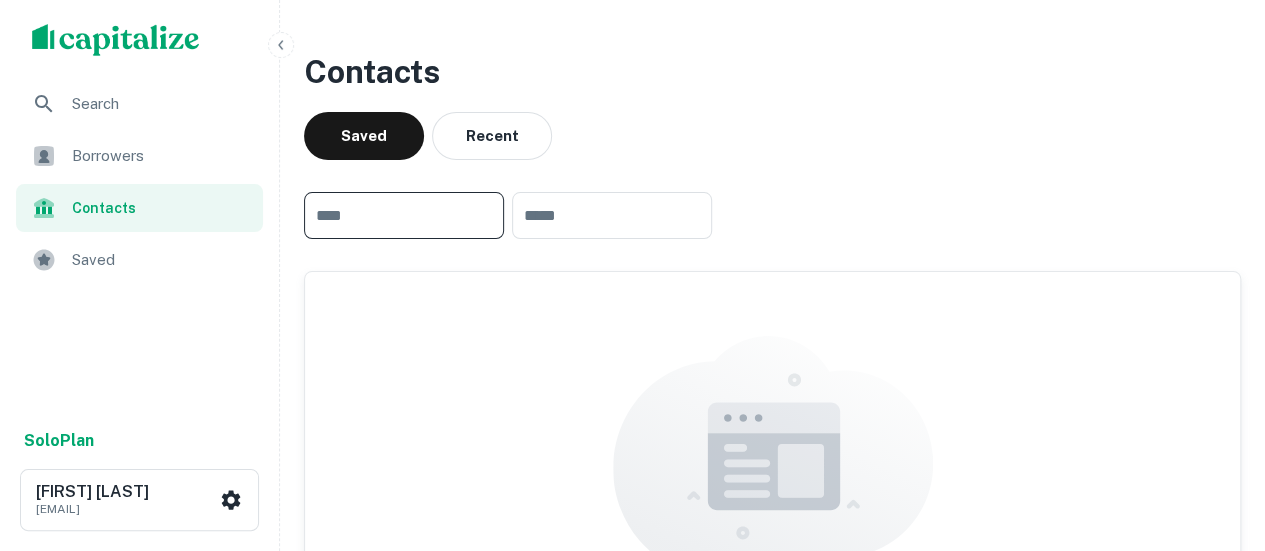 click at bounding box center (404, 215) 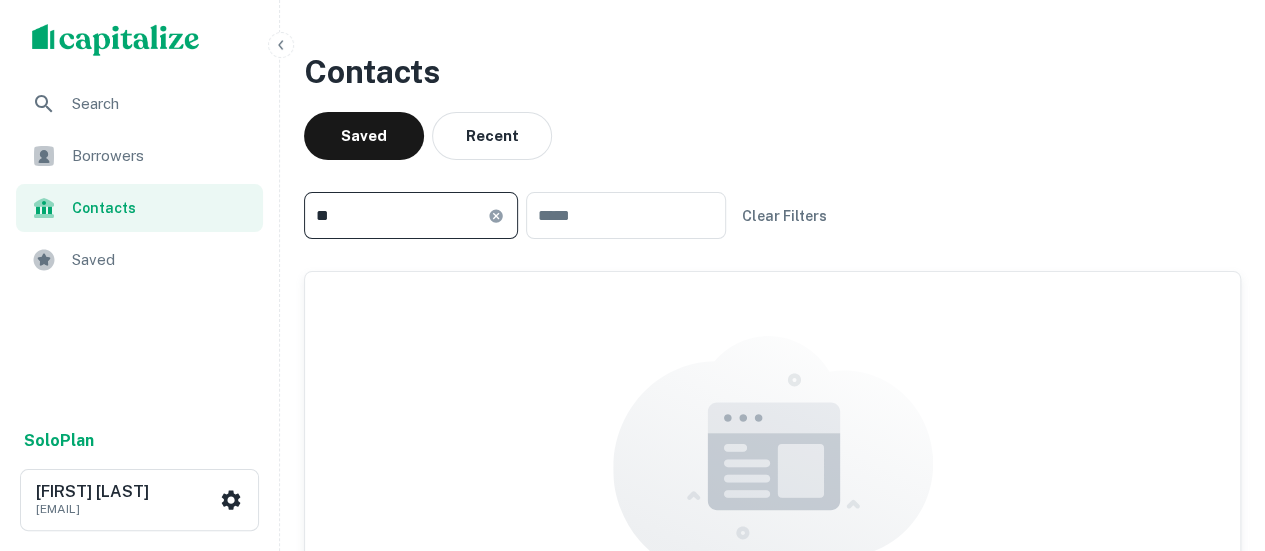 type on "*" 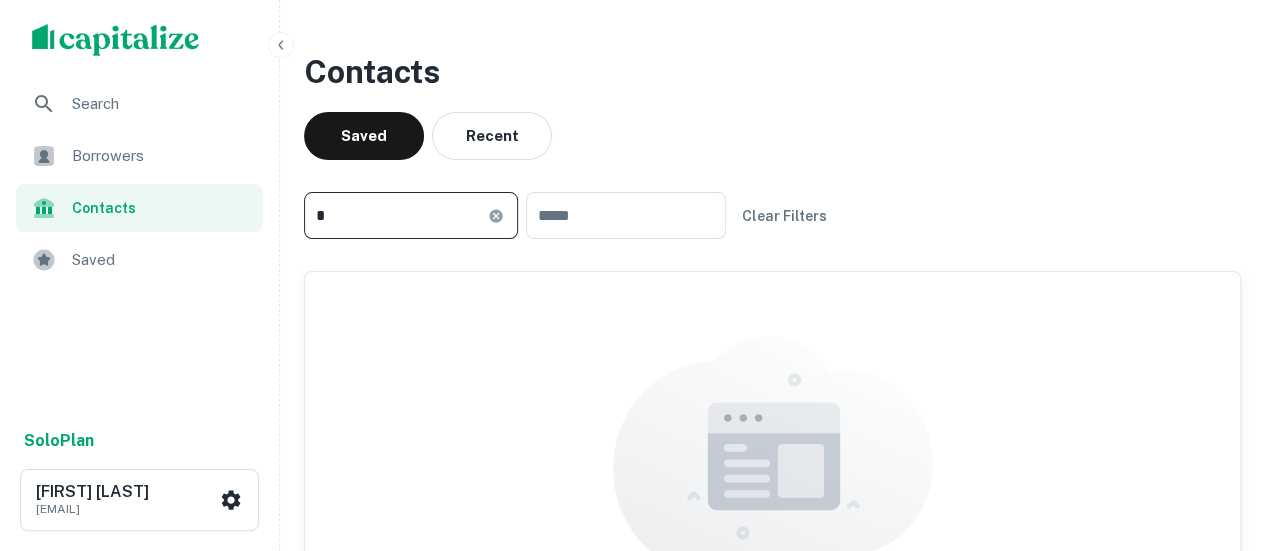 type 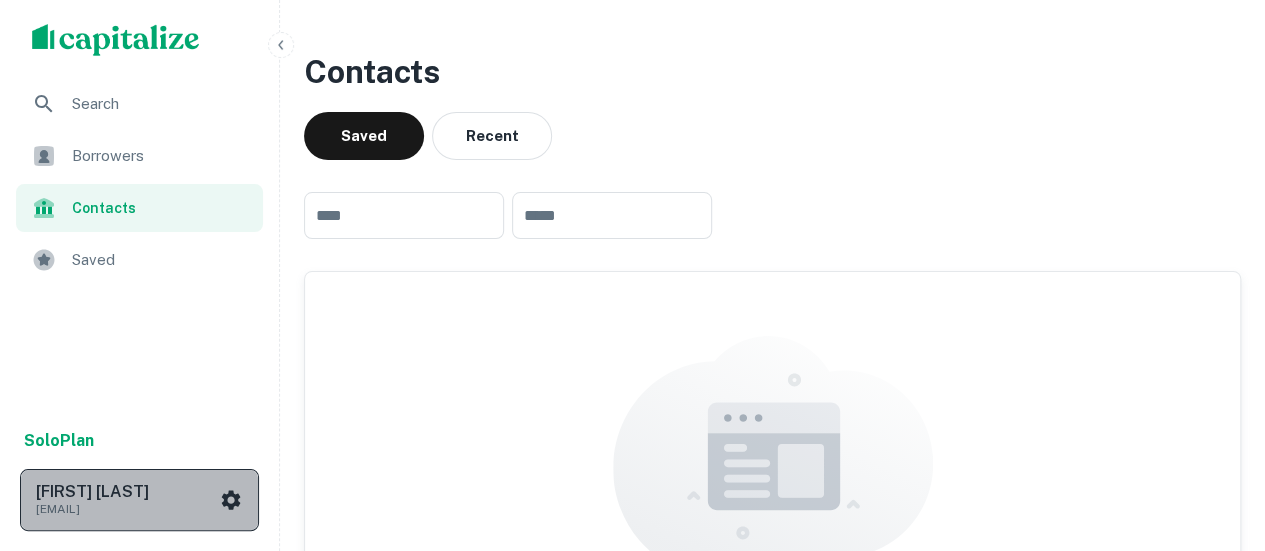 click on "Thomas Johnson thomas.johnson@avisonyoung.com" at bounding box center (139, 500) 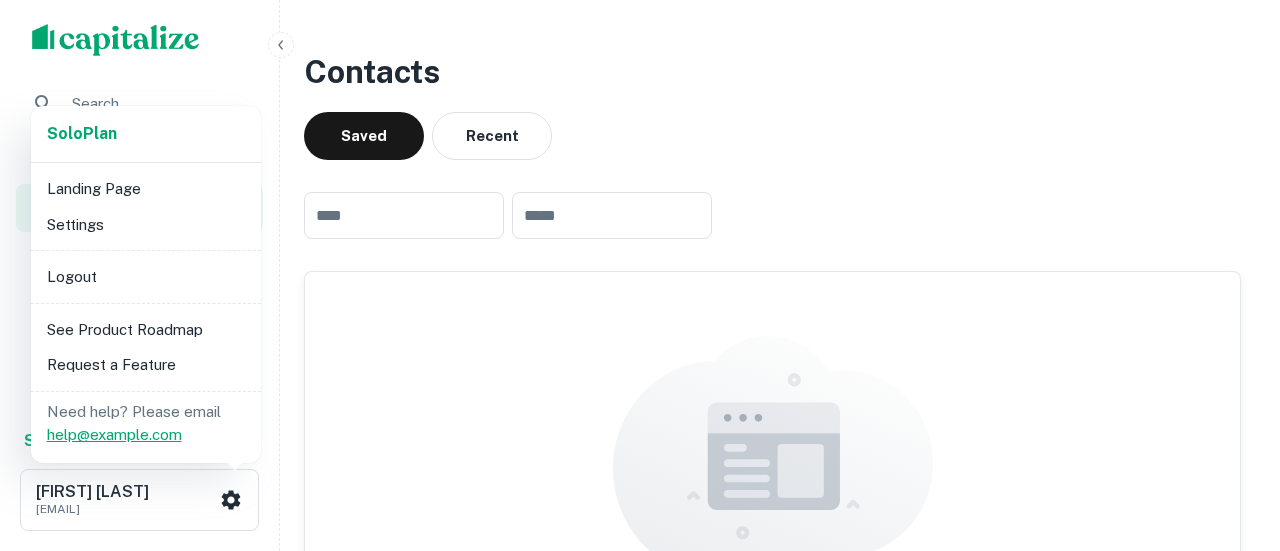 click on "help@capitalize.io" at bounding box center [114, 434] 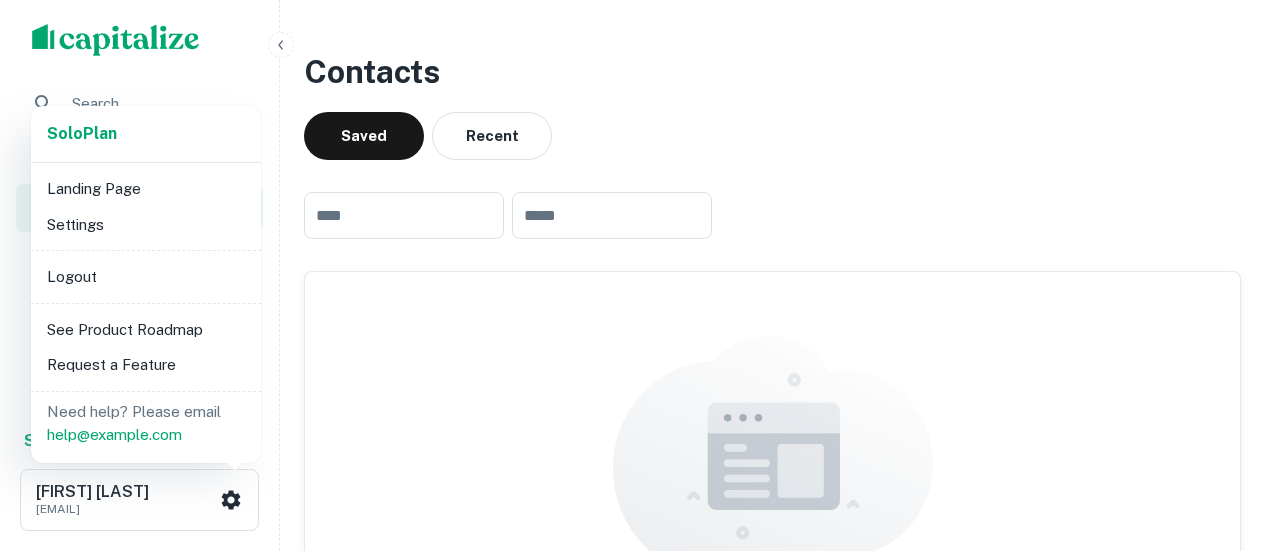 click on "Settings" at bounding box center [146, 225] 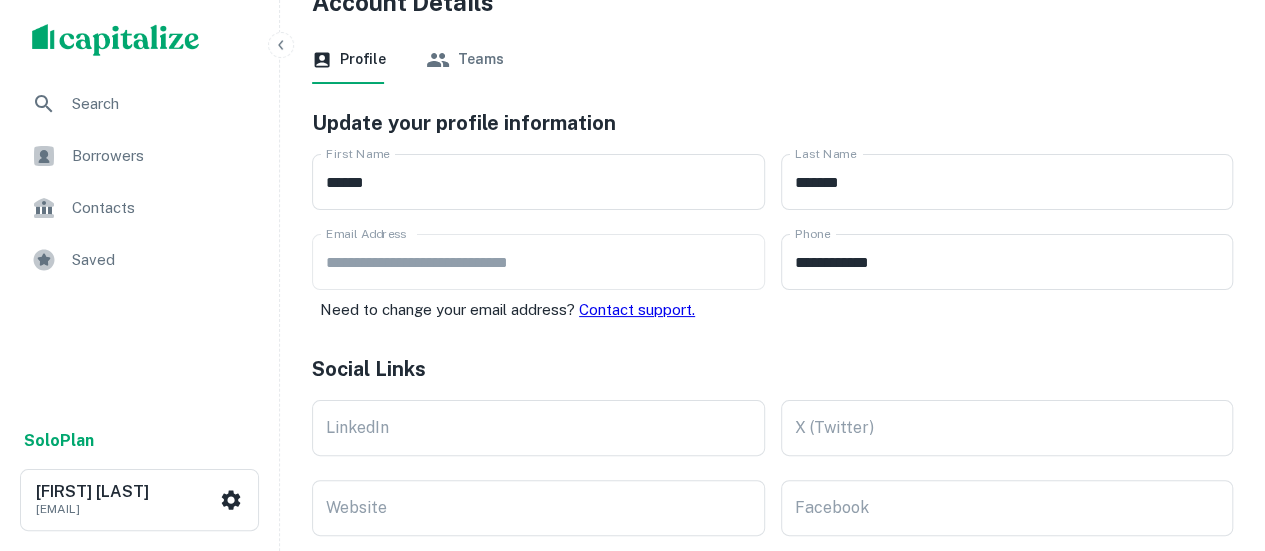 scroll, scrollTop: 0, scrollLeft: 0, axis: both 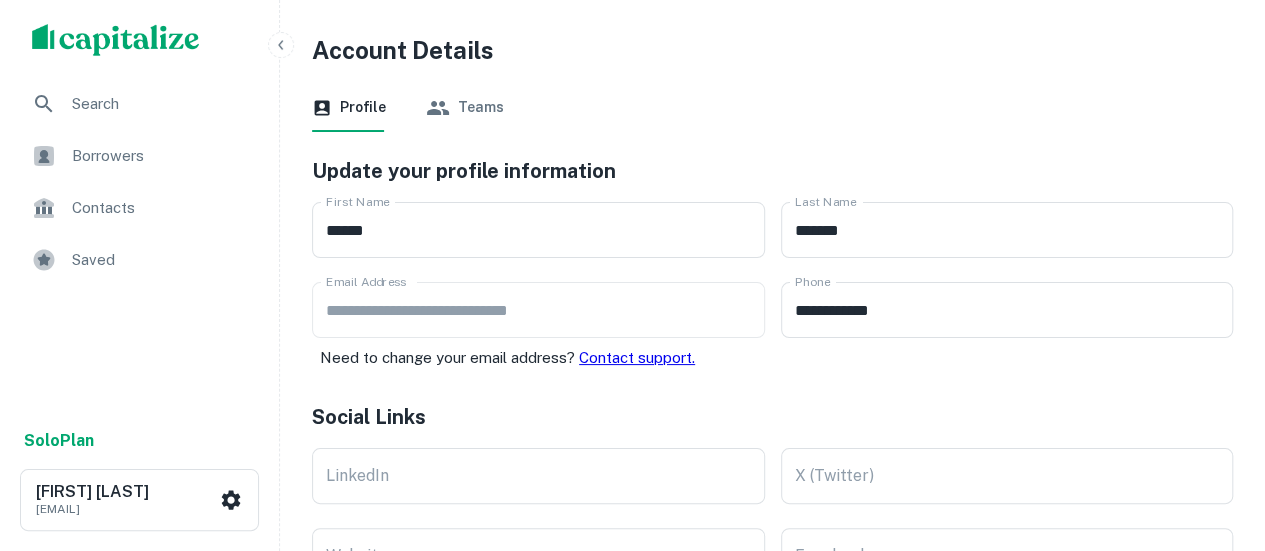 click on "Solo  Plan   Landing Page Settings Logout See Product Roadmap Request a Feature Need help? Please email   help@capitalize.io" at bounding box center (632, 275) 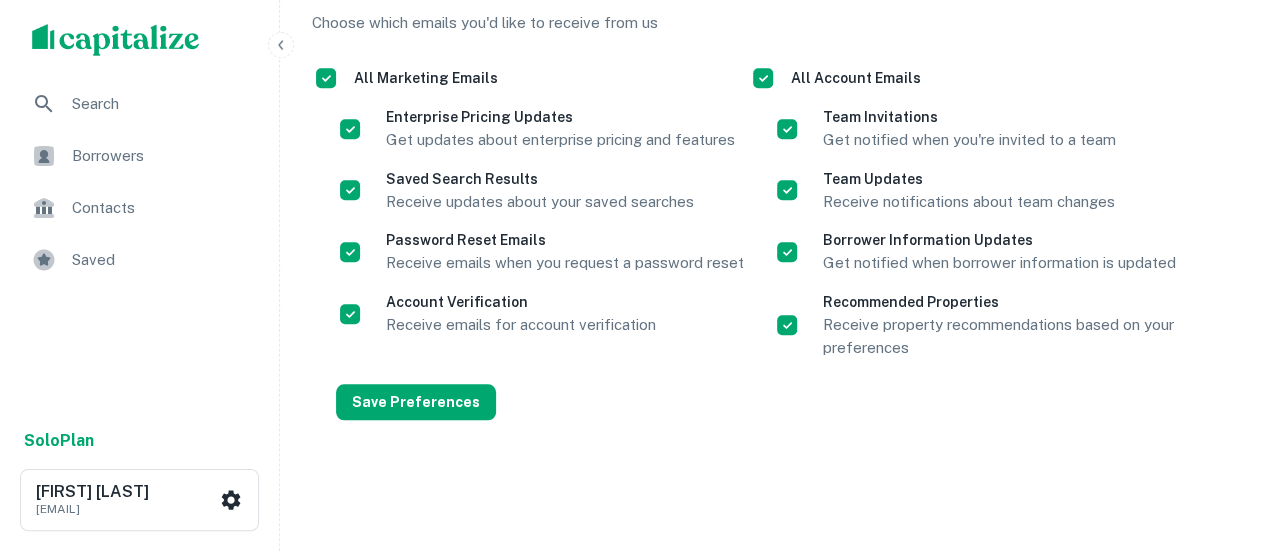 scroll, scrollTop: 707, scrollLeft: 0, axis: vertical 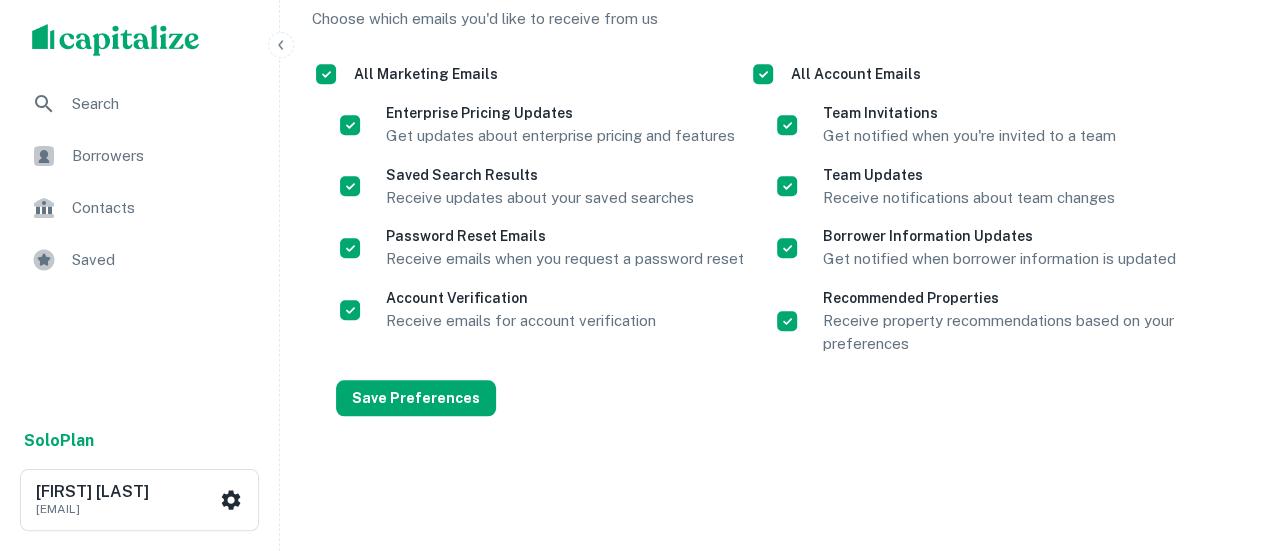 click on "Solo  Plan   Landing Page Settings Logout See Product Roadmap Request a Feature Need help? Please email   help@capitalize.io" at bounding box center (632, 275) 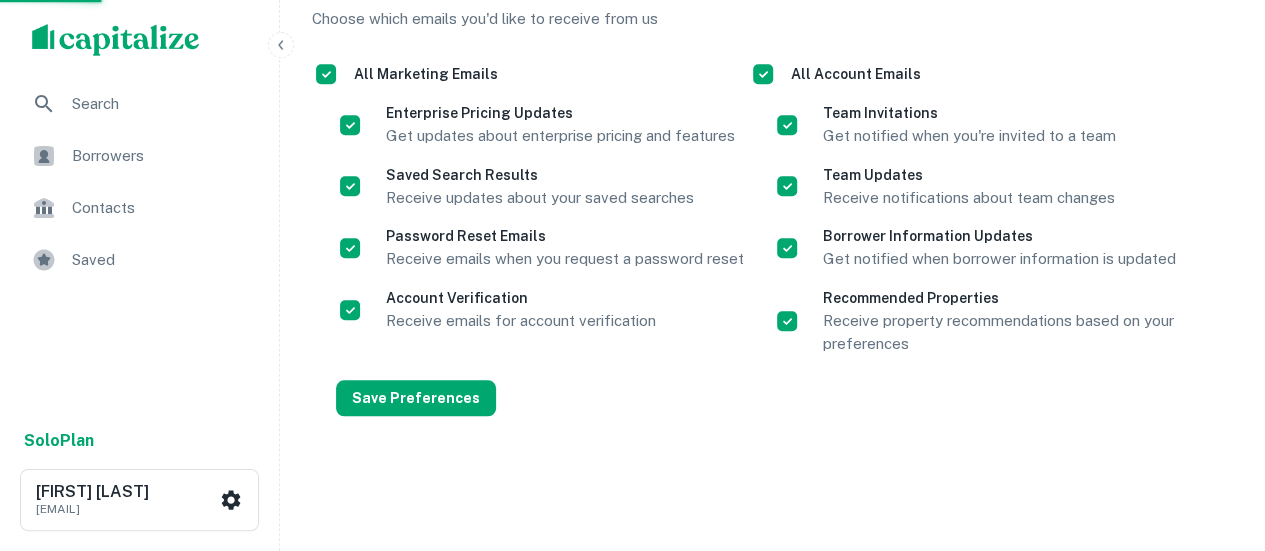 scroll, scrollTop: 0, scrollLeft: 0, axis: both 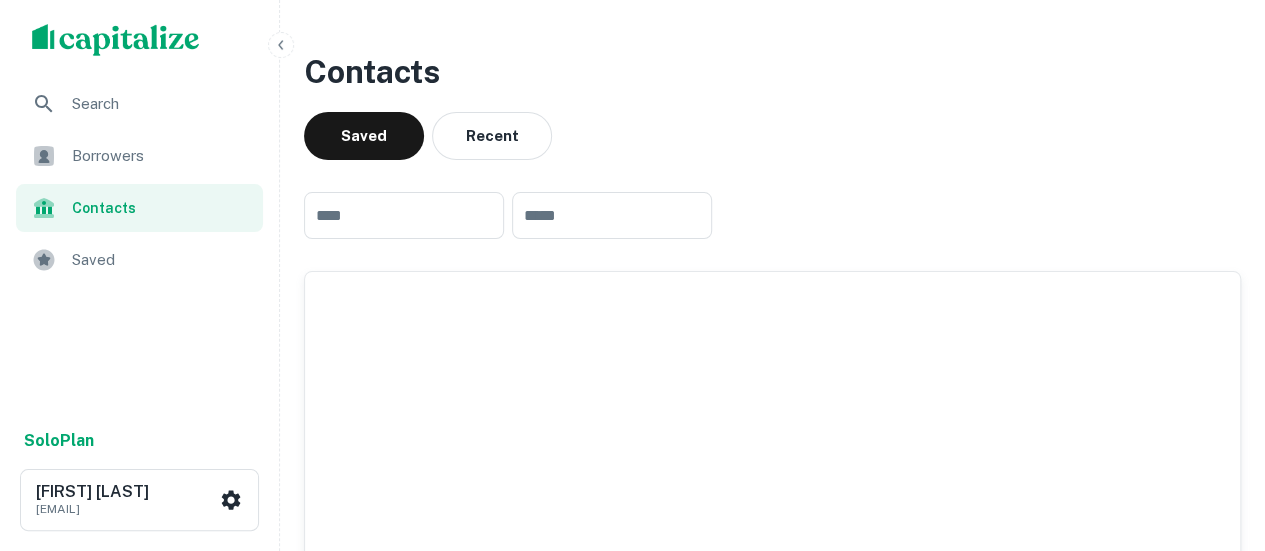 drag, startPoint x: 0, startPoint y: 0, endPoint x: 108, endPoint y: 106, distance: 151.32745 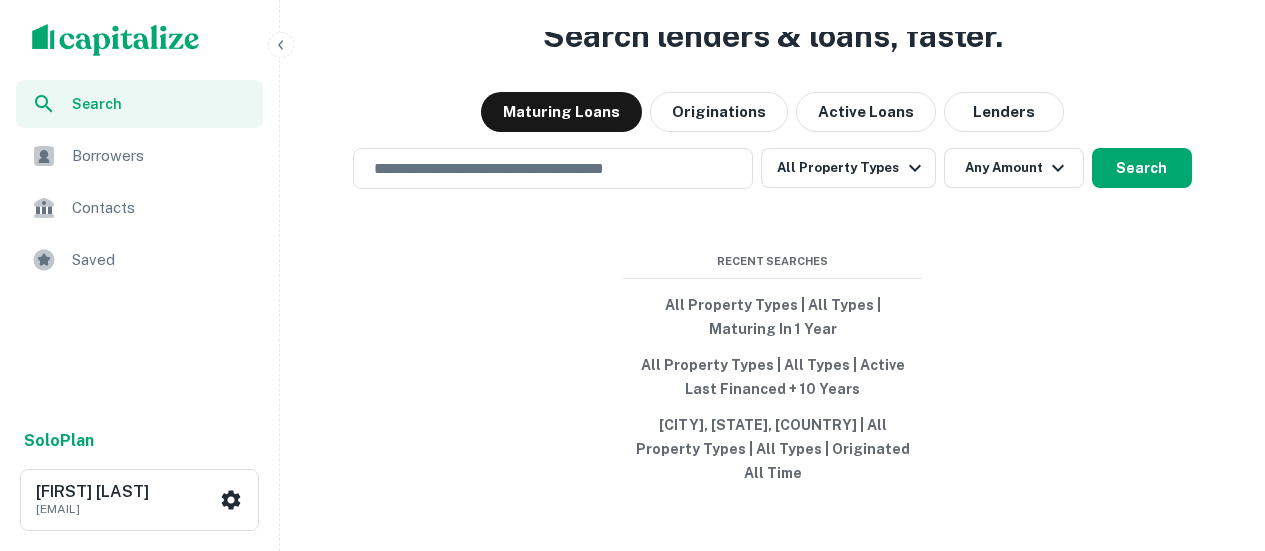 scroll, scrollTop: 0, scrollLeft: 0, axis: both 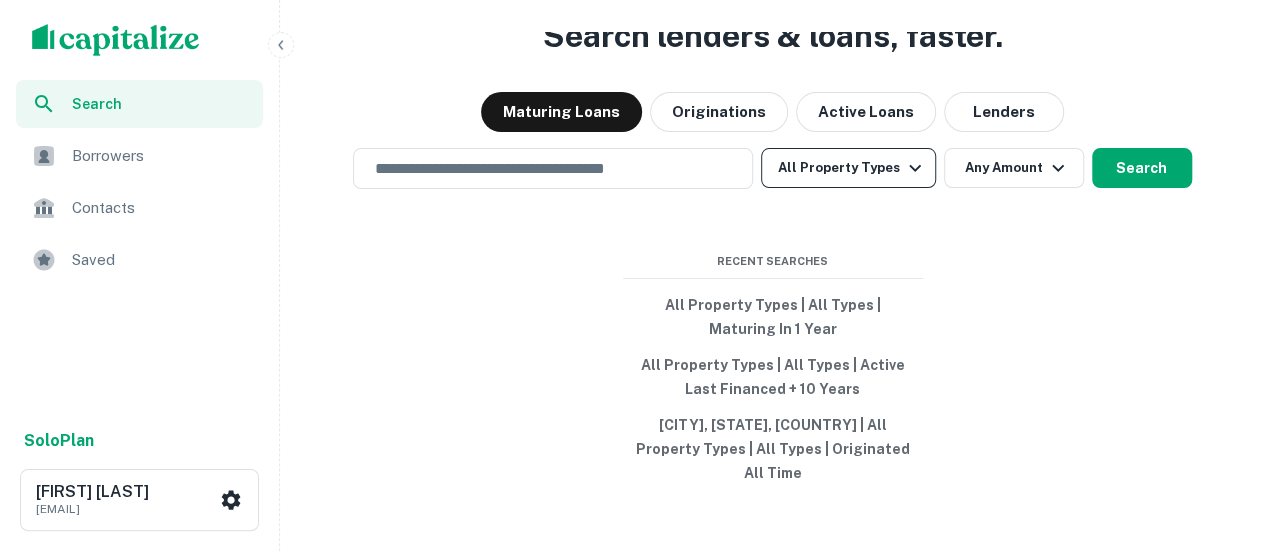 click 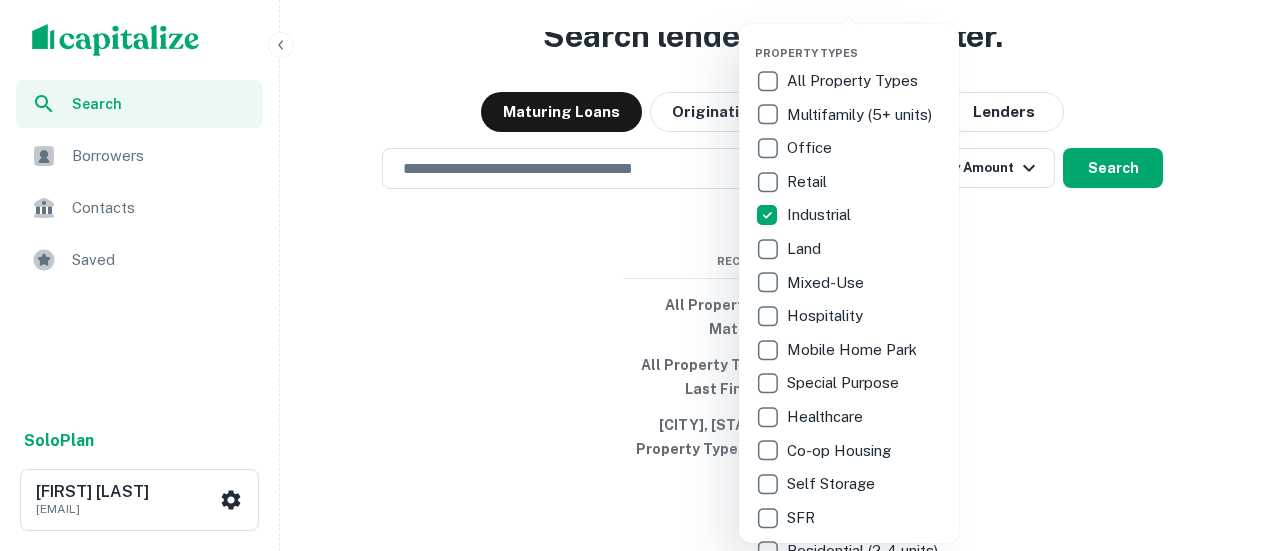 click at bounding box center (640, 275) 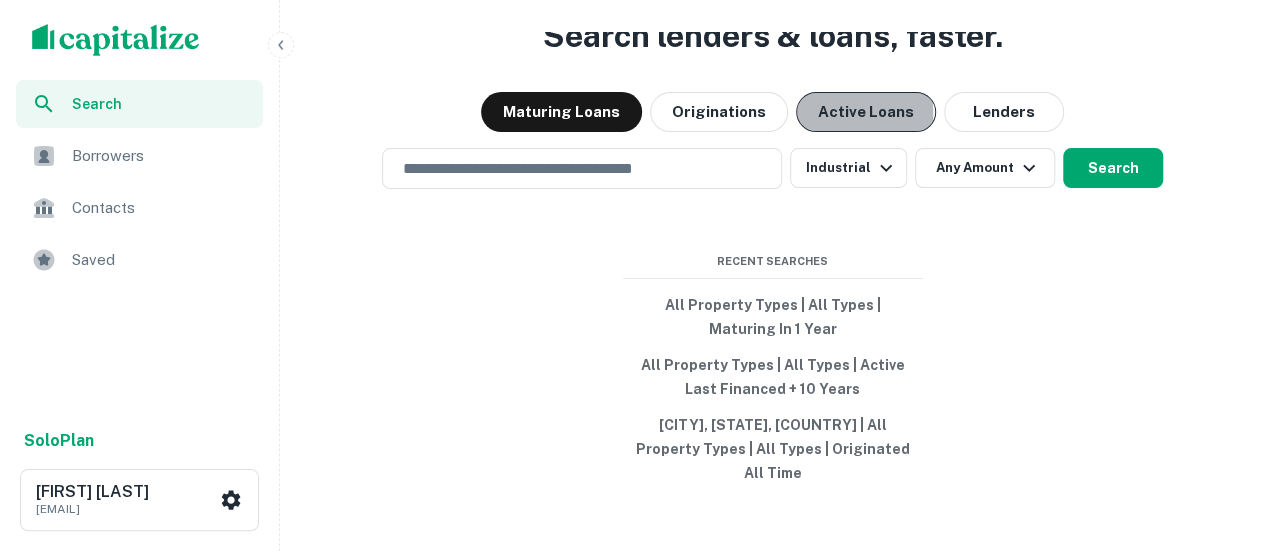 click on "Active Loans" at bounding box center [866, 112] 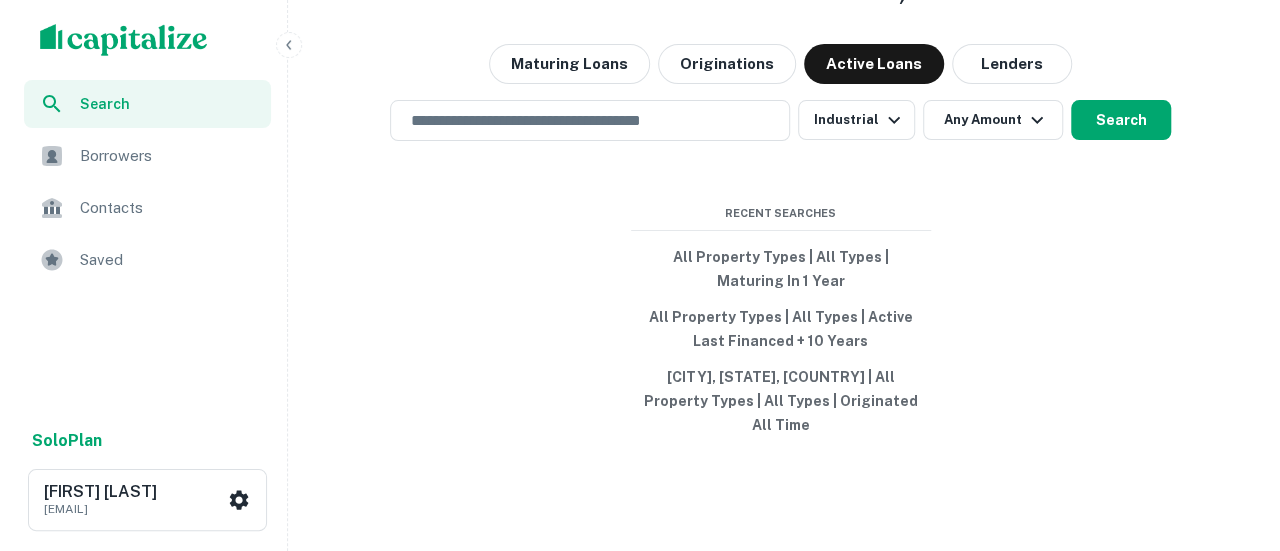 scroll, scrollTop: 0, scrollLeft: 0, axis: both 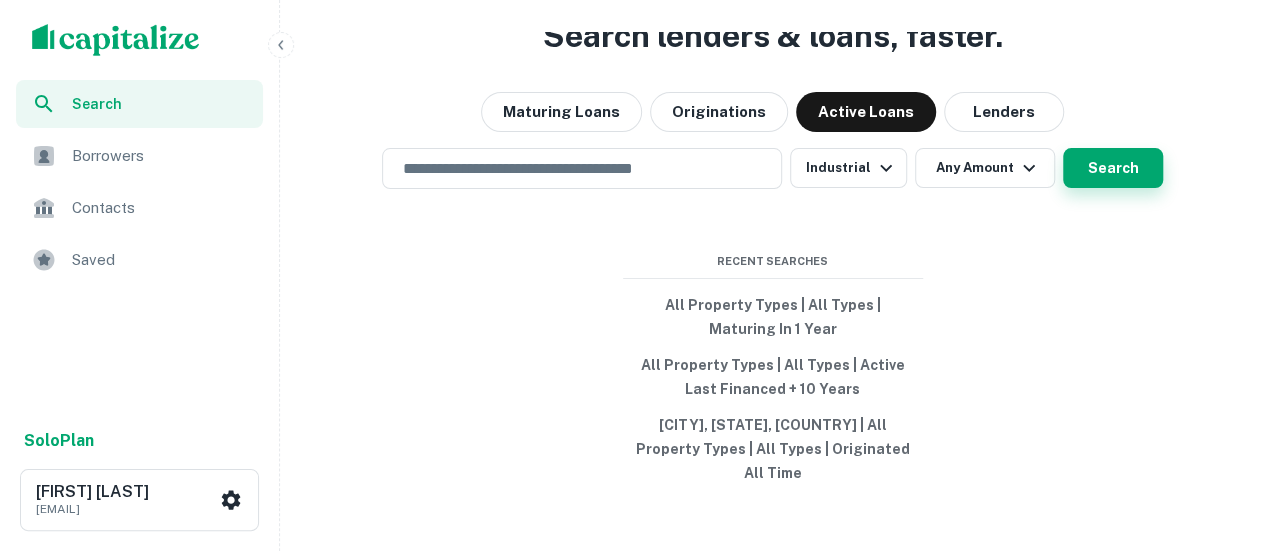click on "Search" at bounding box center [1113, 168] 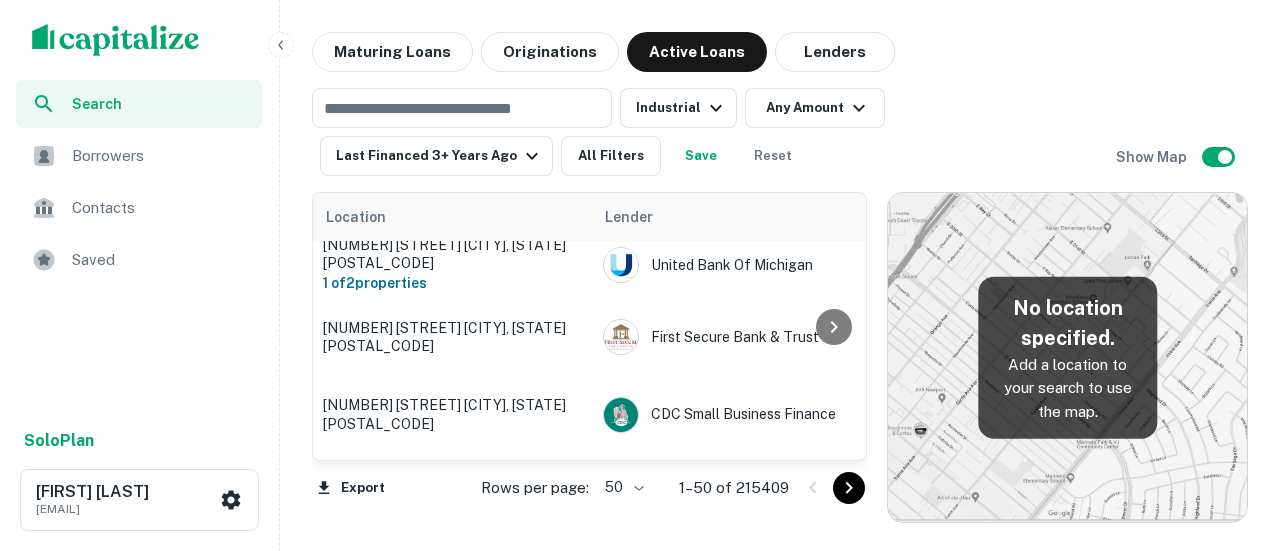 scroll, scrollTop: 0, scrollLeft: 0, axis: both 